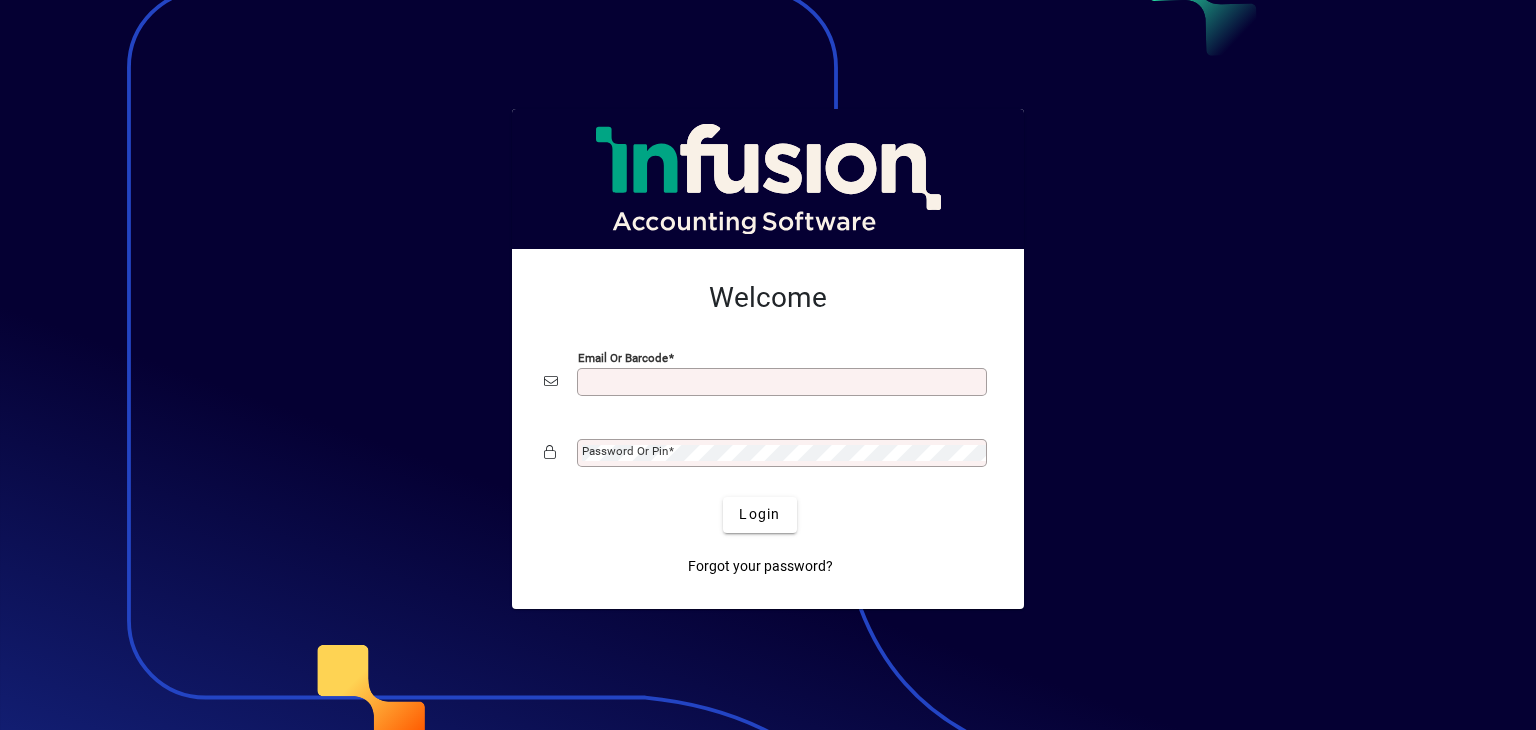 scroll, scrollTop: 0, scrollLeft: 0, axis: both 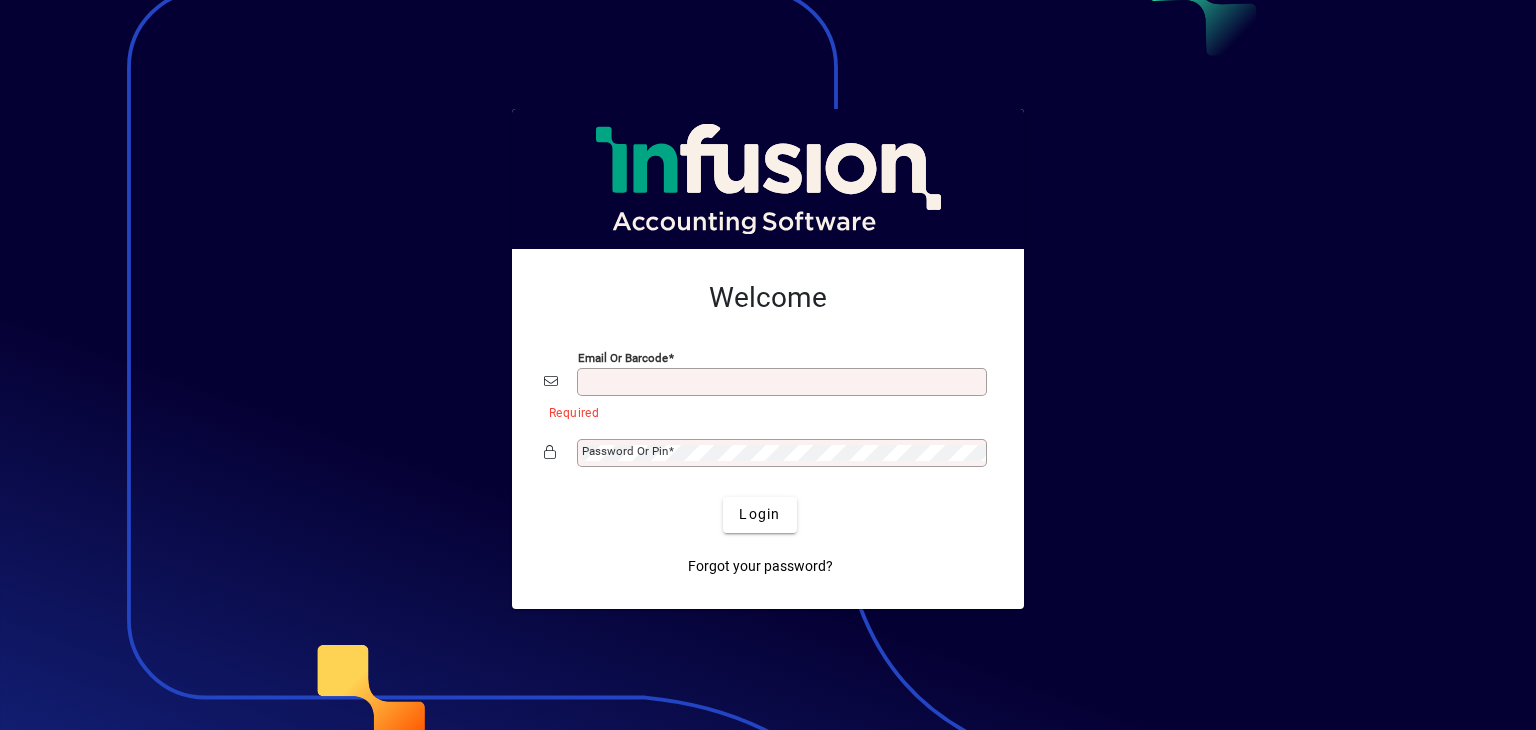 paste on "**********" 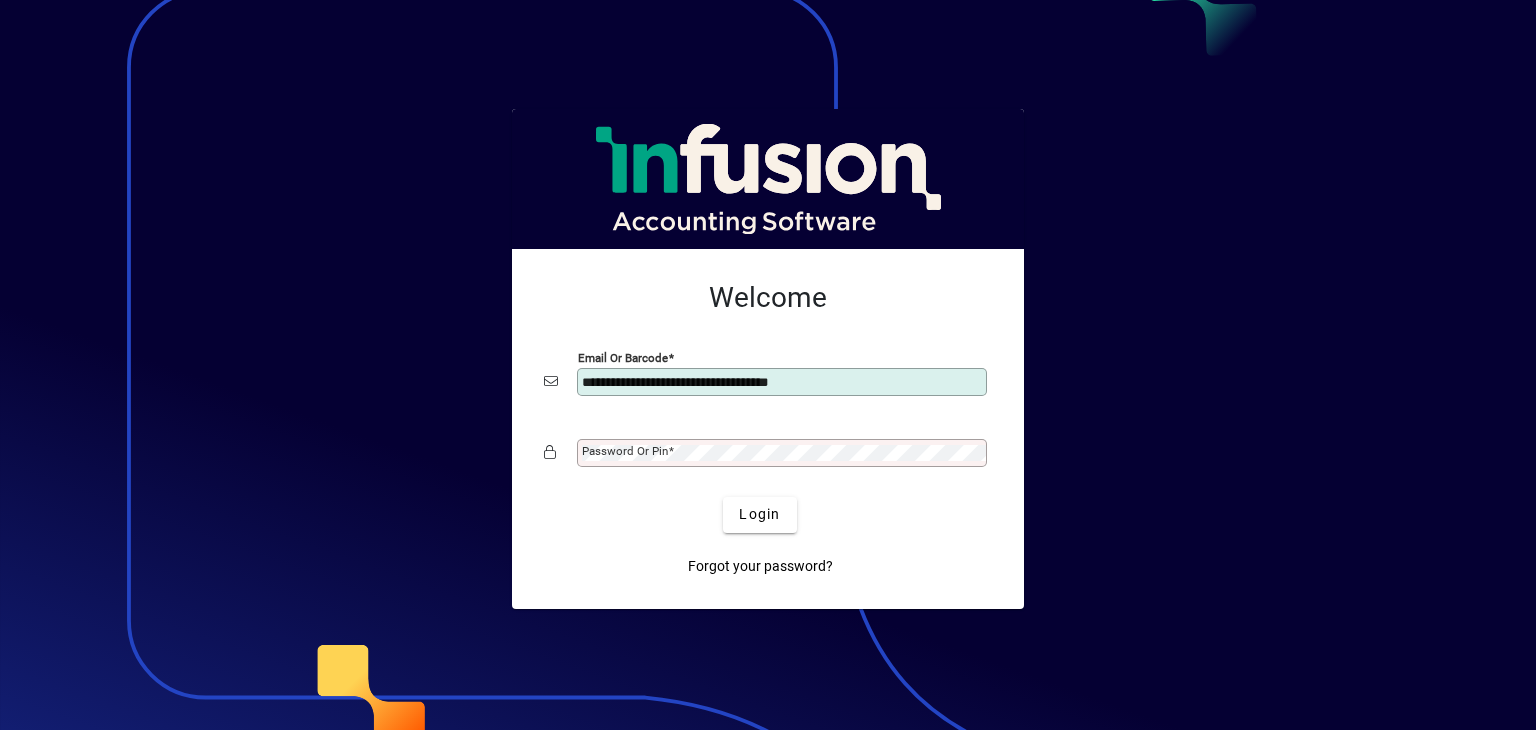 type on "**********" 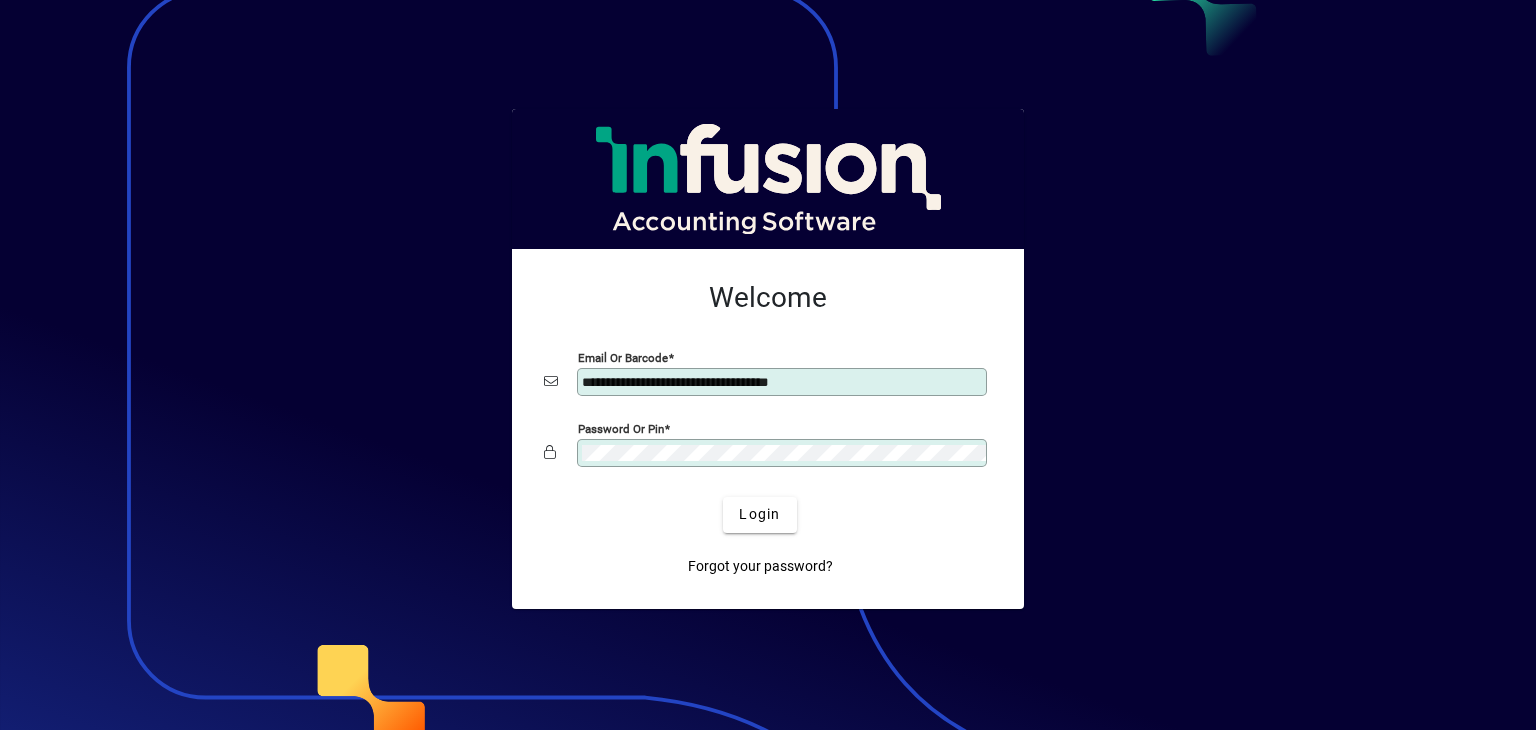 click on "Login" 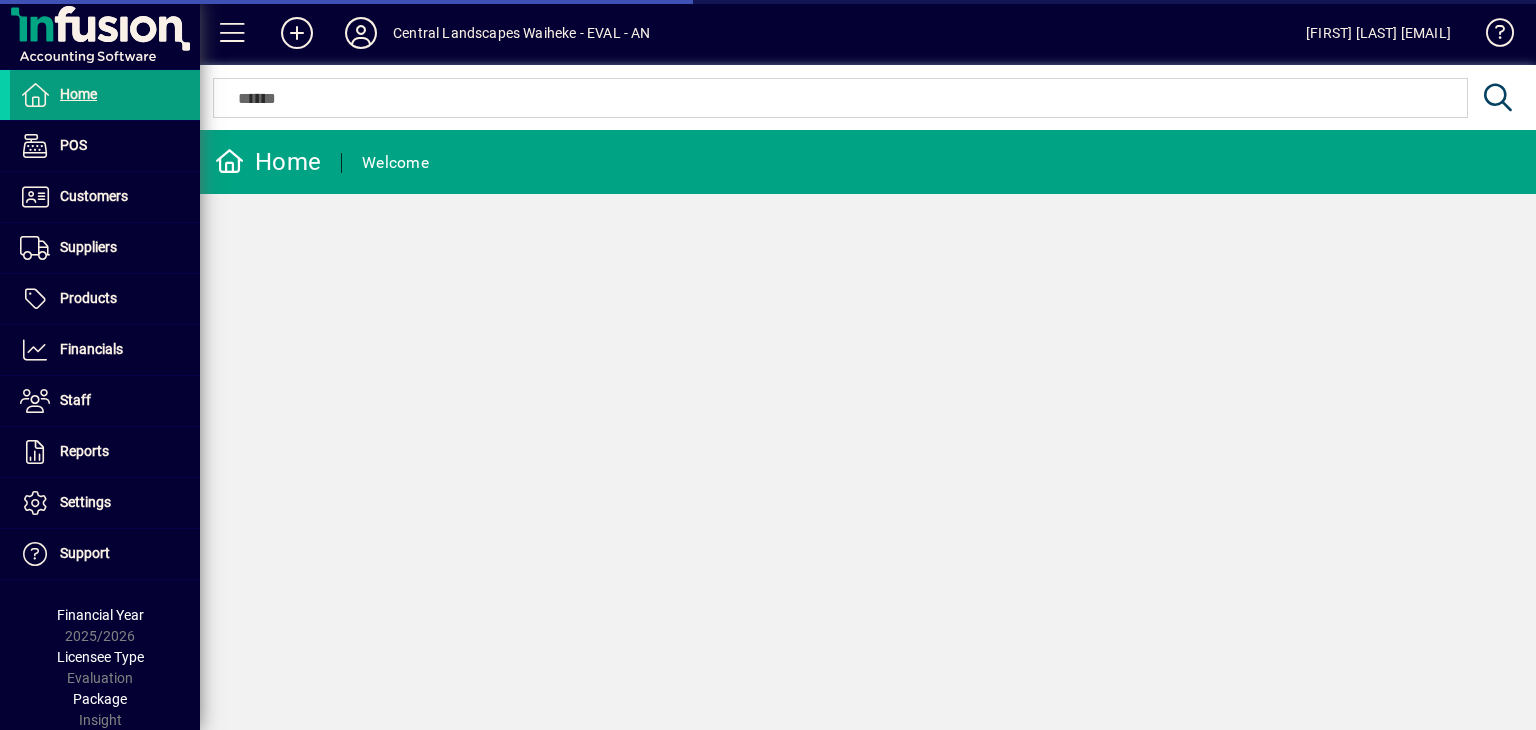 scroll, scrollTop: 0, scrollLeft: 0, axis: both 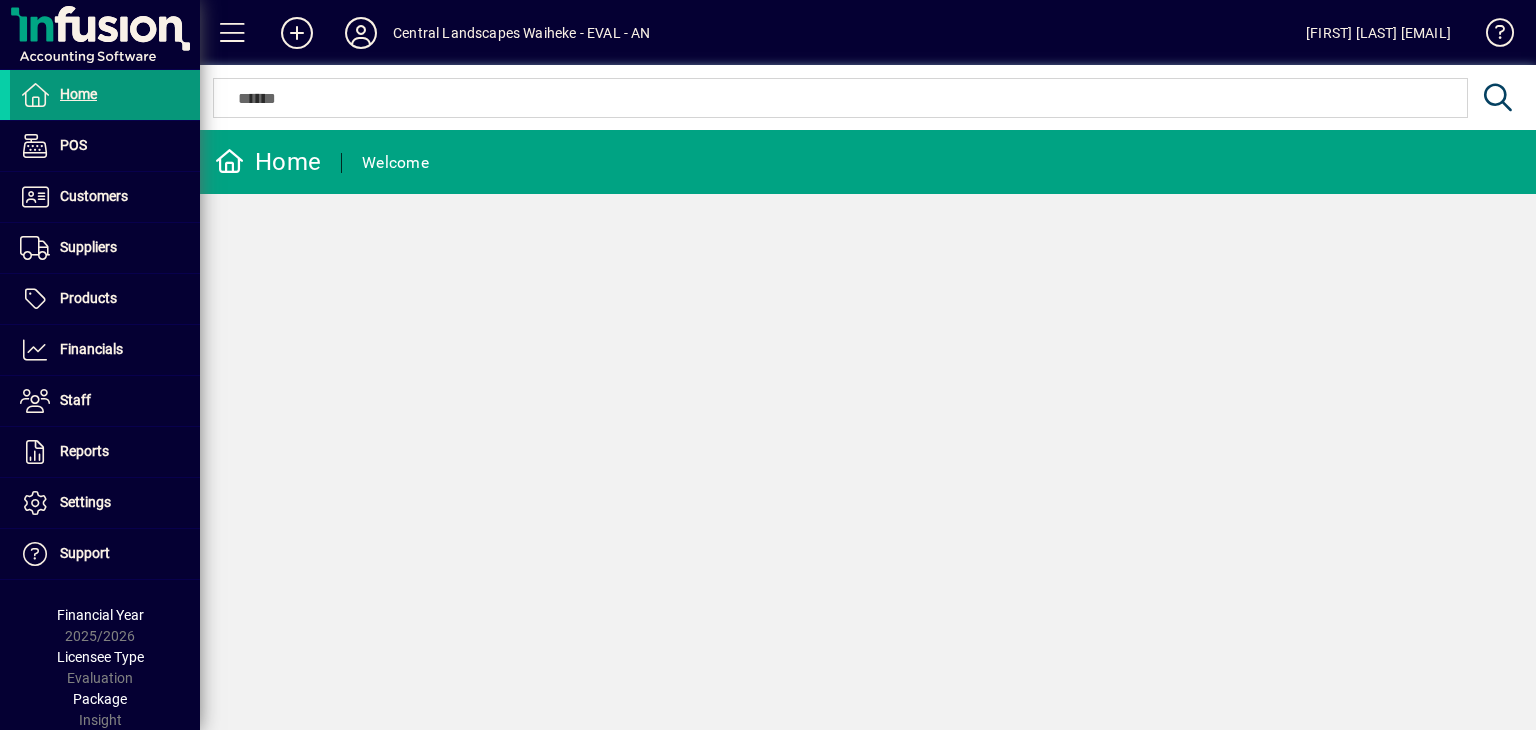 click on "Home" at bounding box center [78, 94] 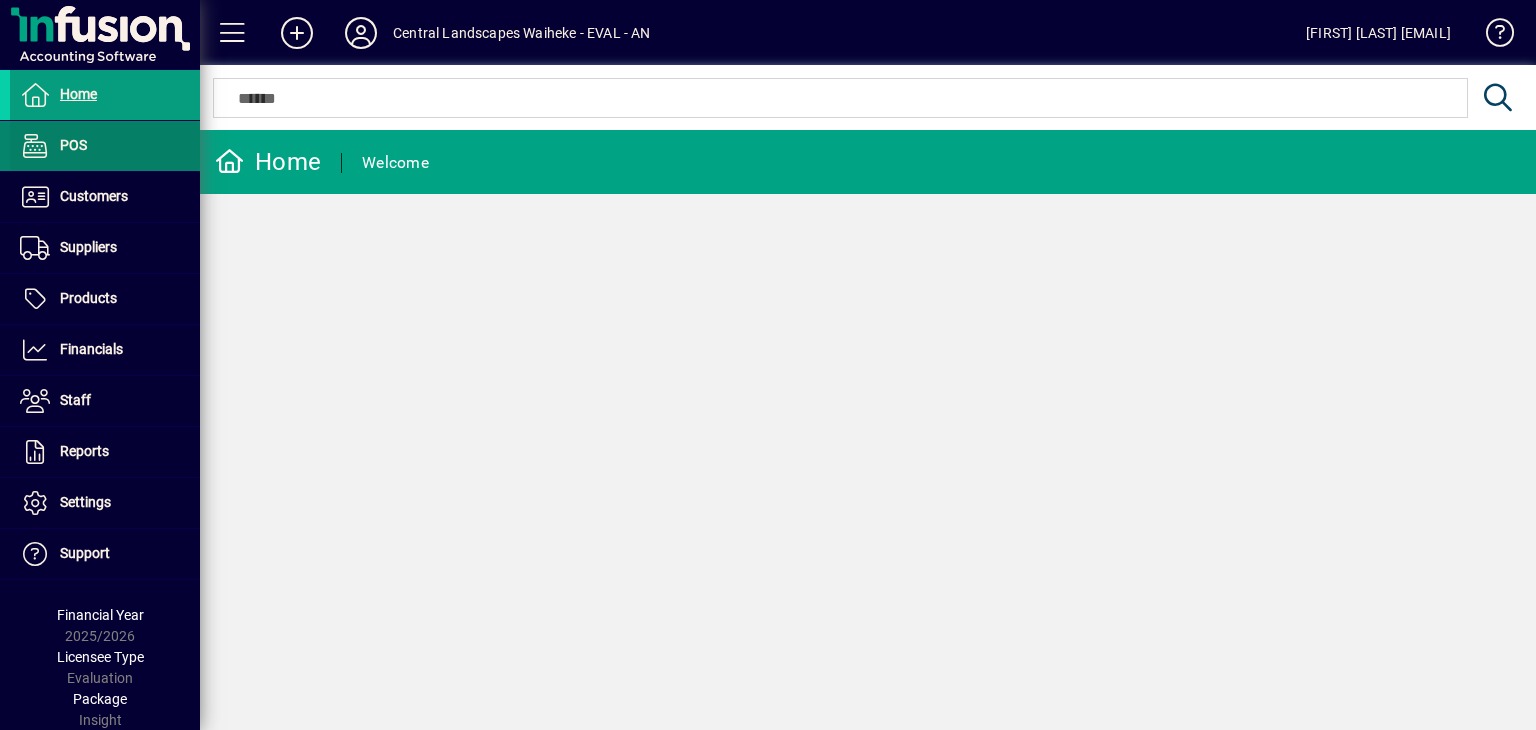 click on "POS" at bounding box center [73, 145] 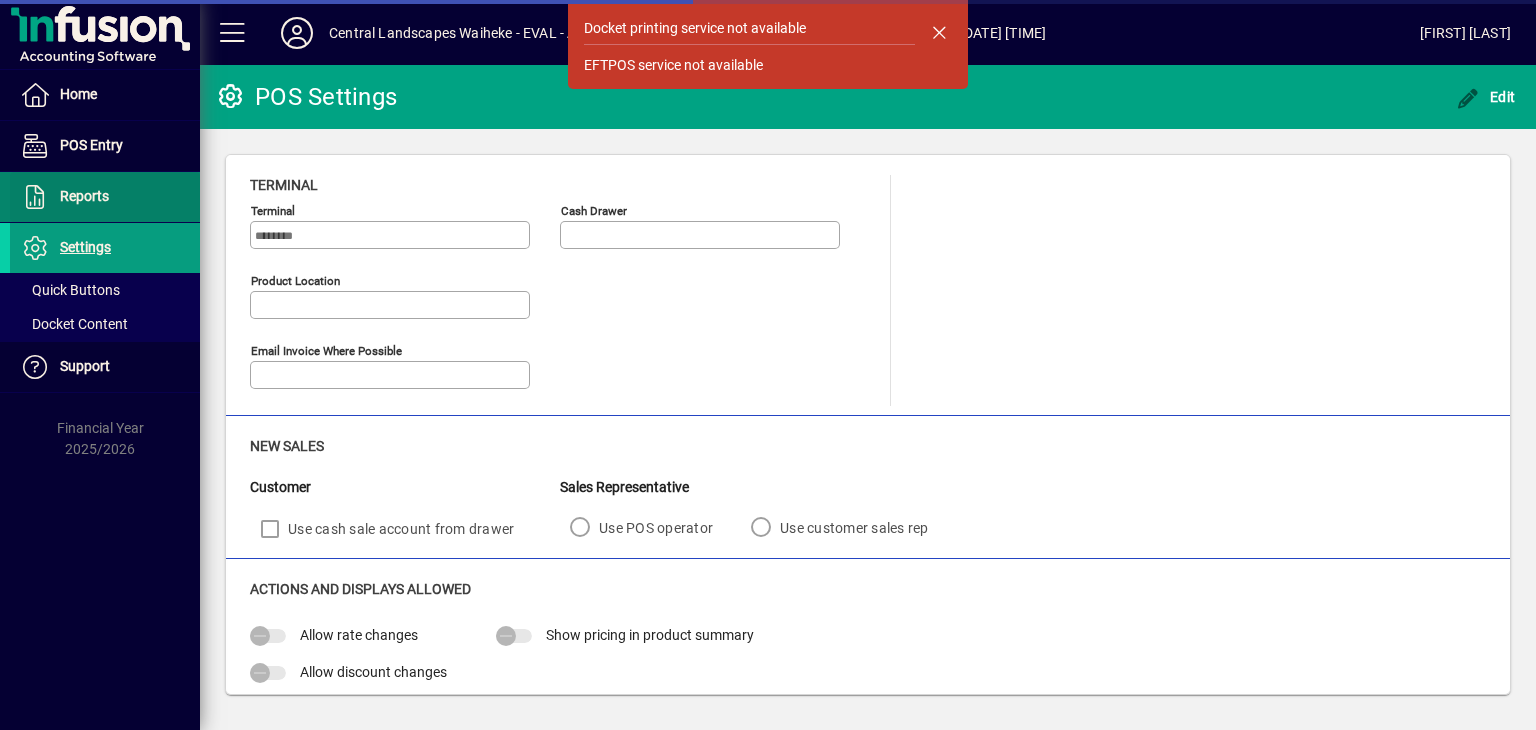 type on "**********" 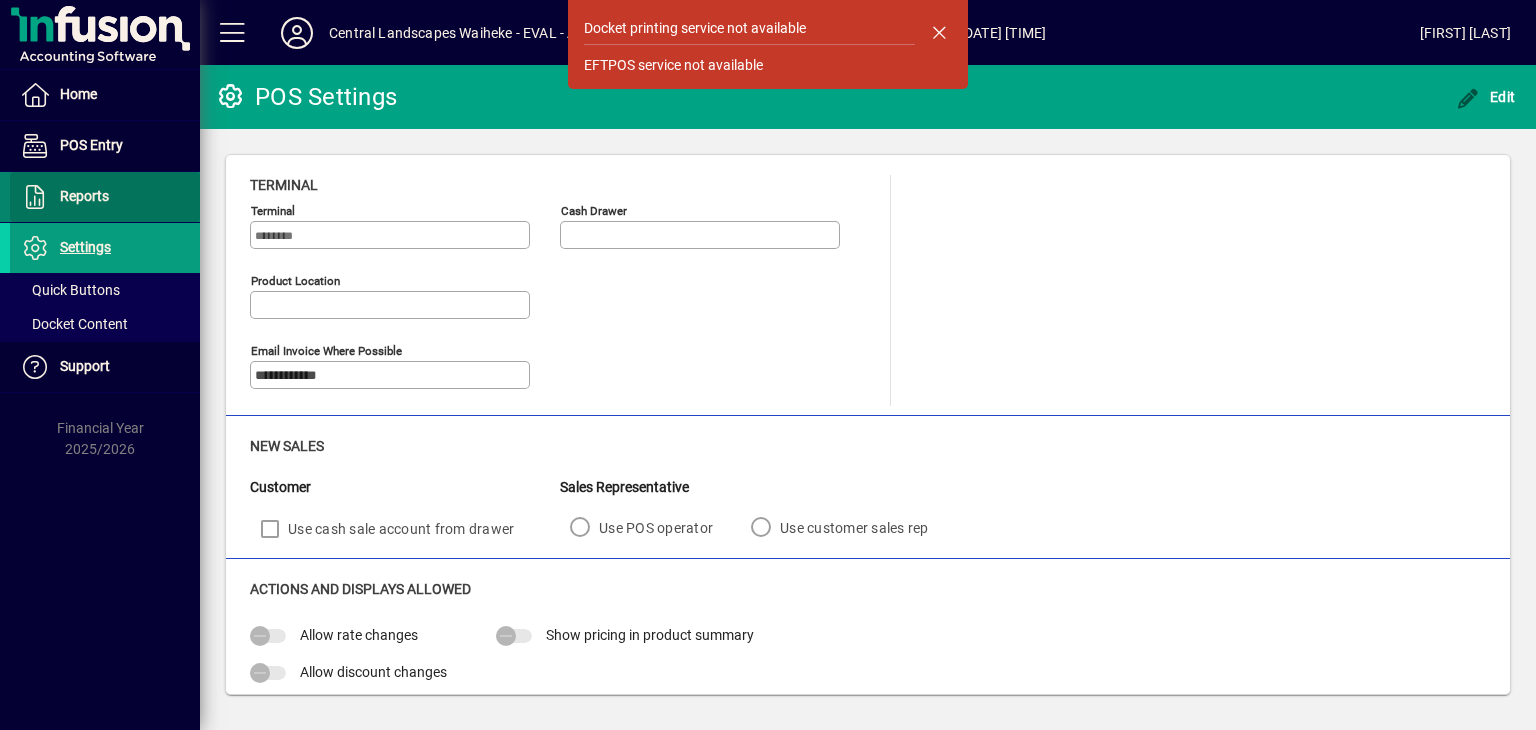 click on "Reports" at bounding box center (84, 196) 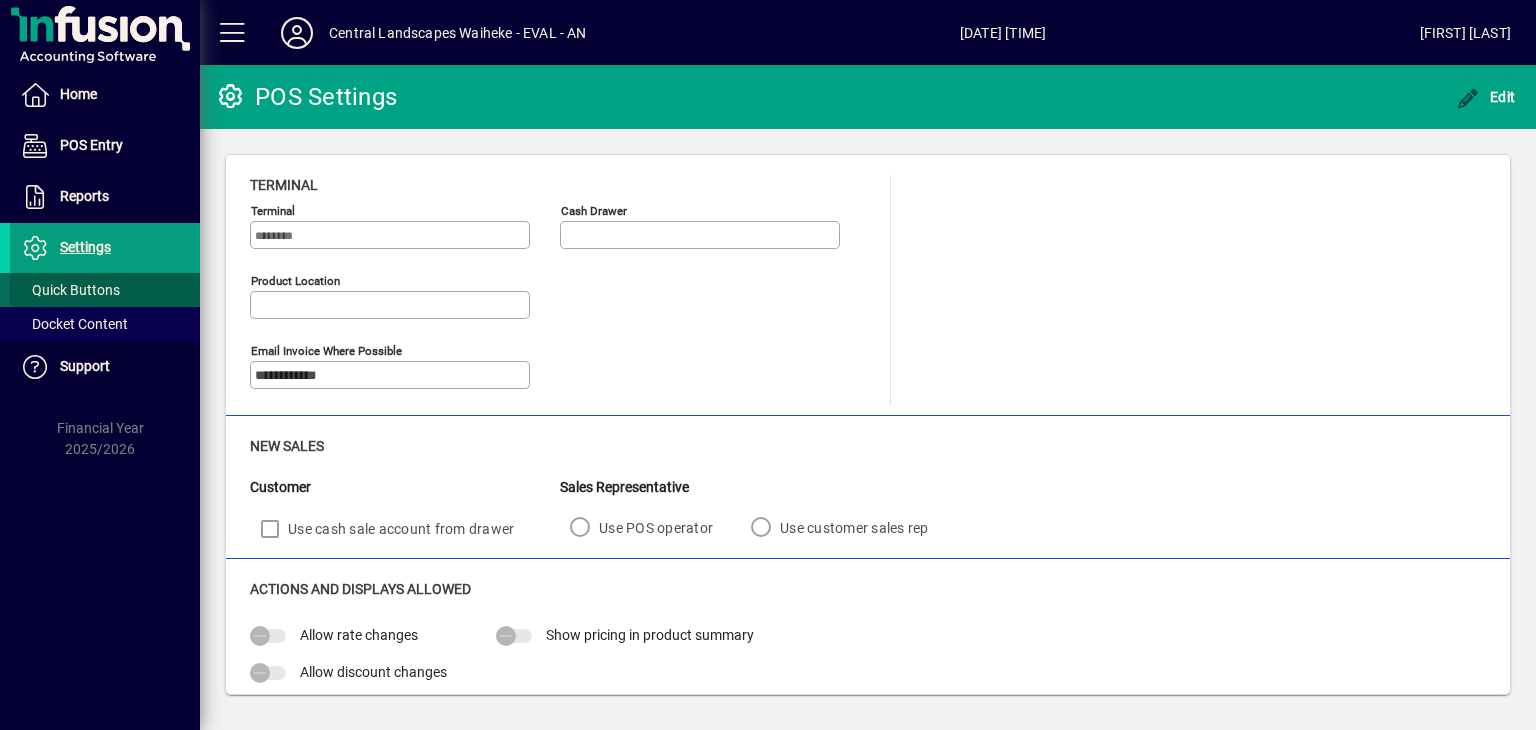 click on "Quick Buttons" at bounding box center (70, 290) 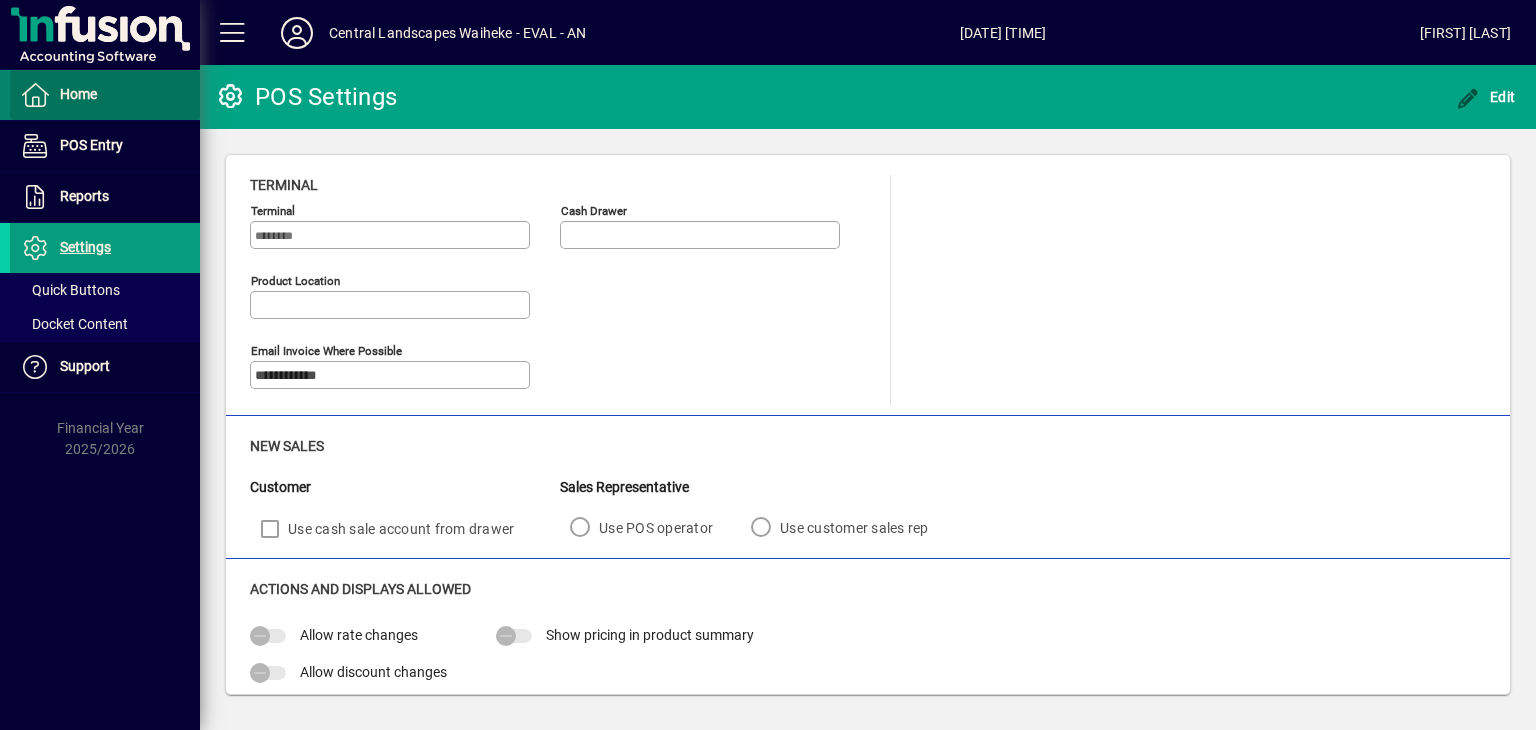 click on "Home" at bounding box center [78, 94] 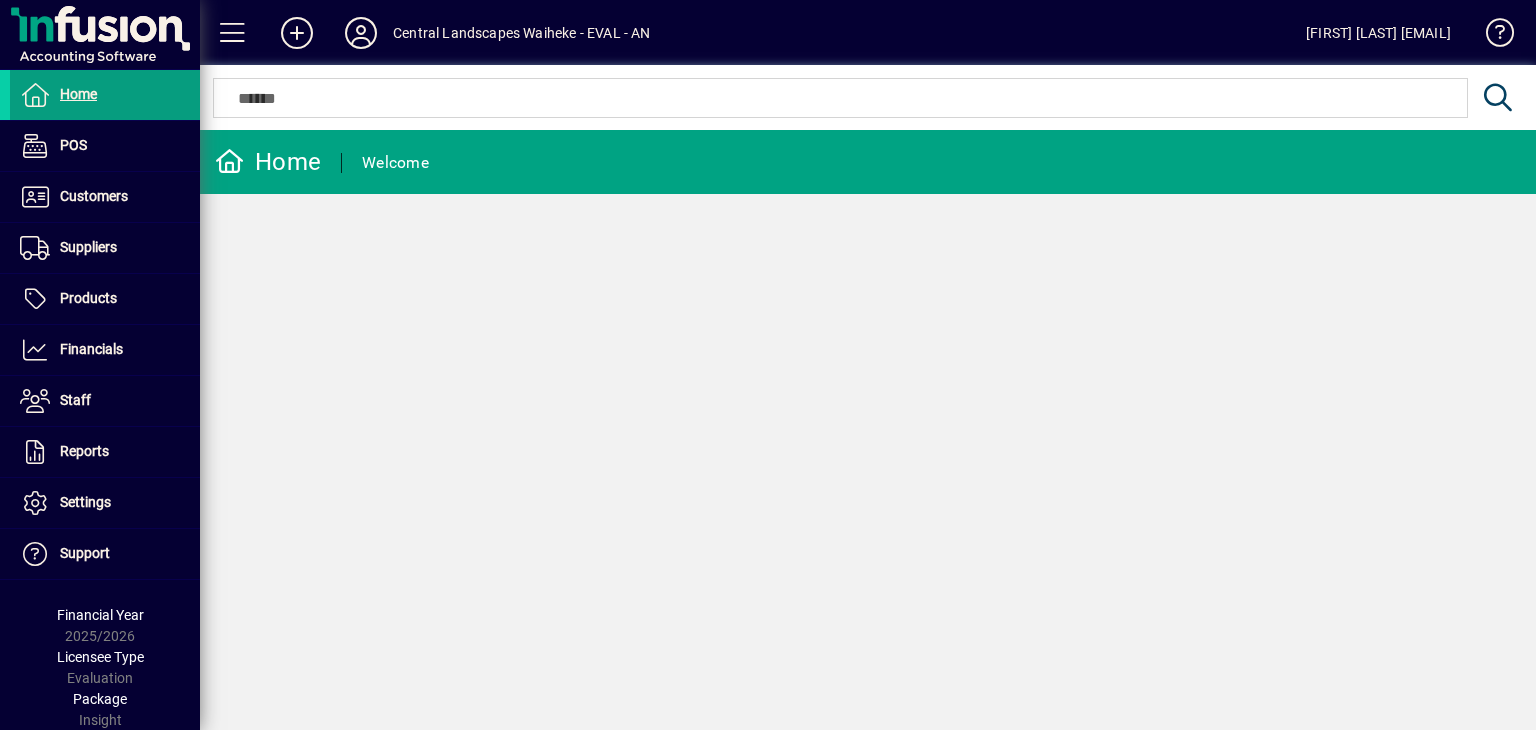 click on "Welcome" 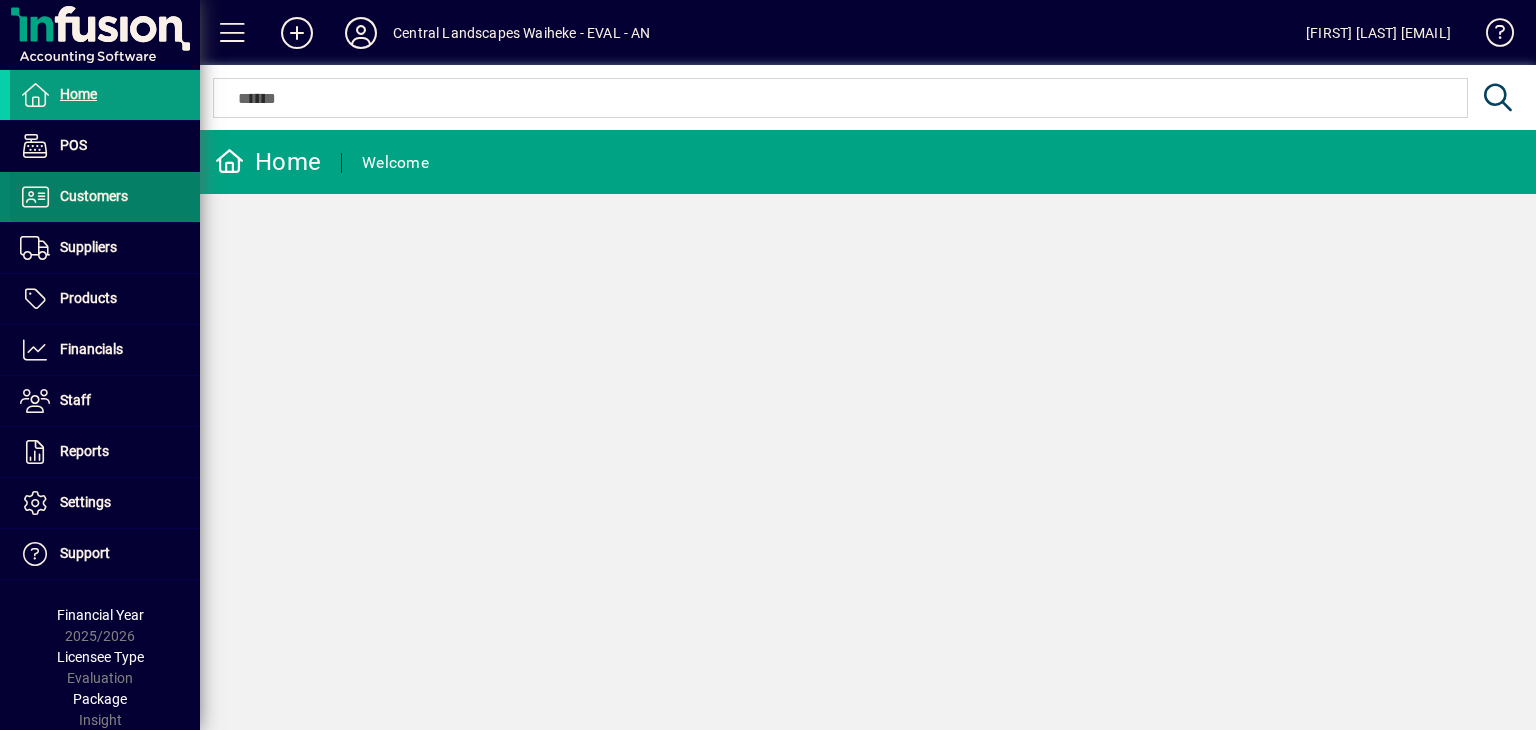 click on "Customers" at bounding box center (69, 197) 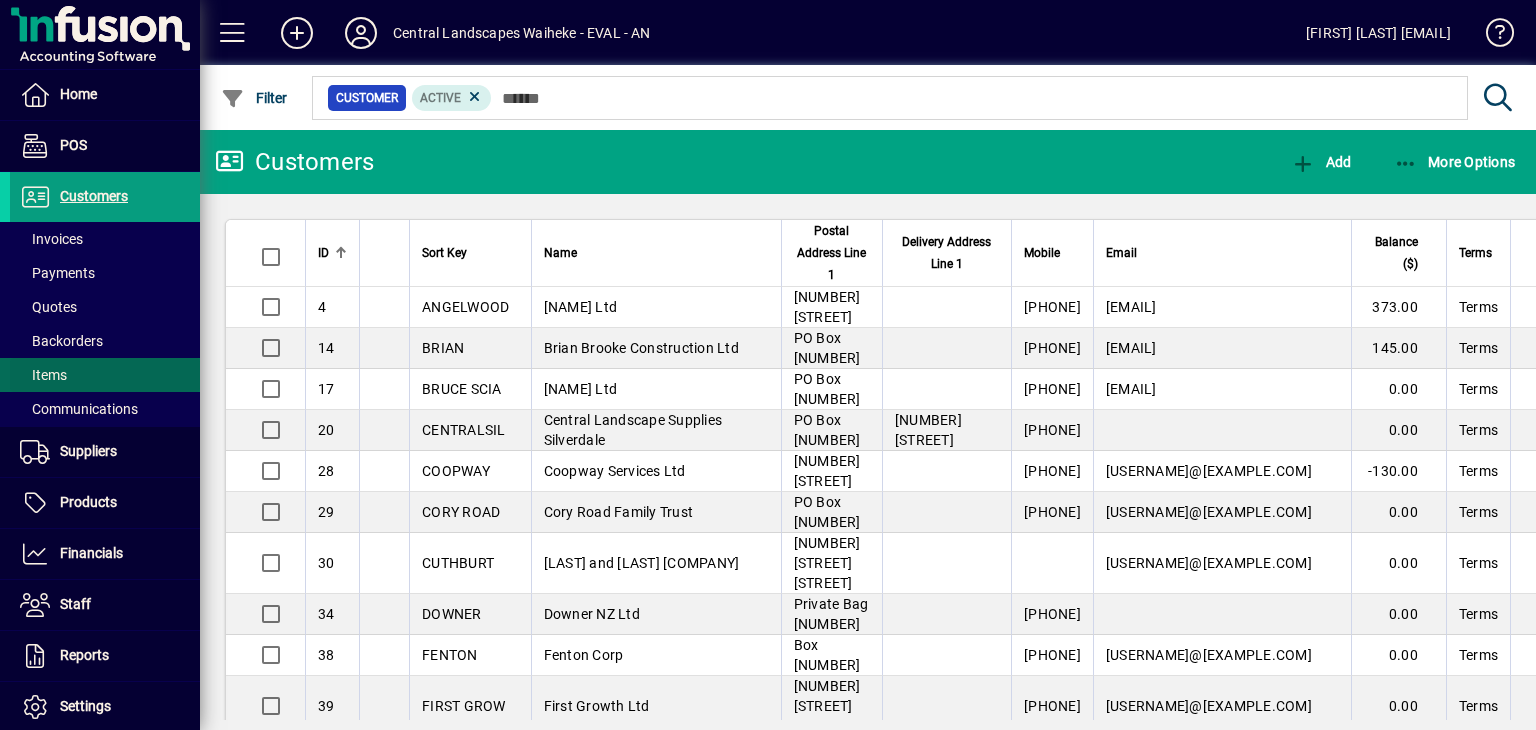click on "Items" at bounding box center [43, 375] 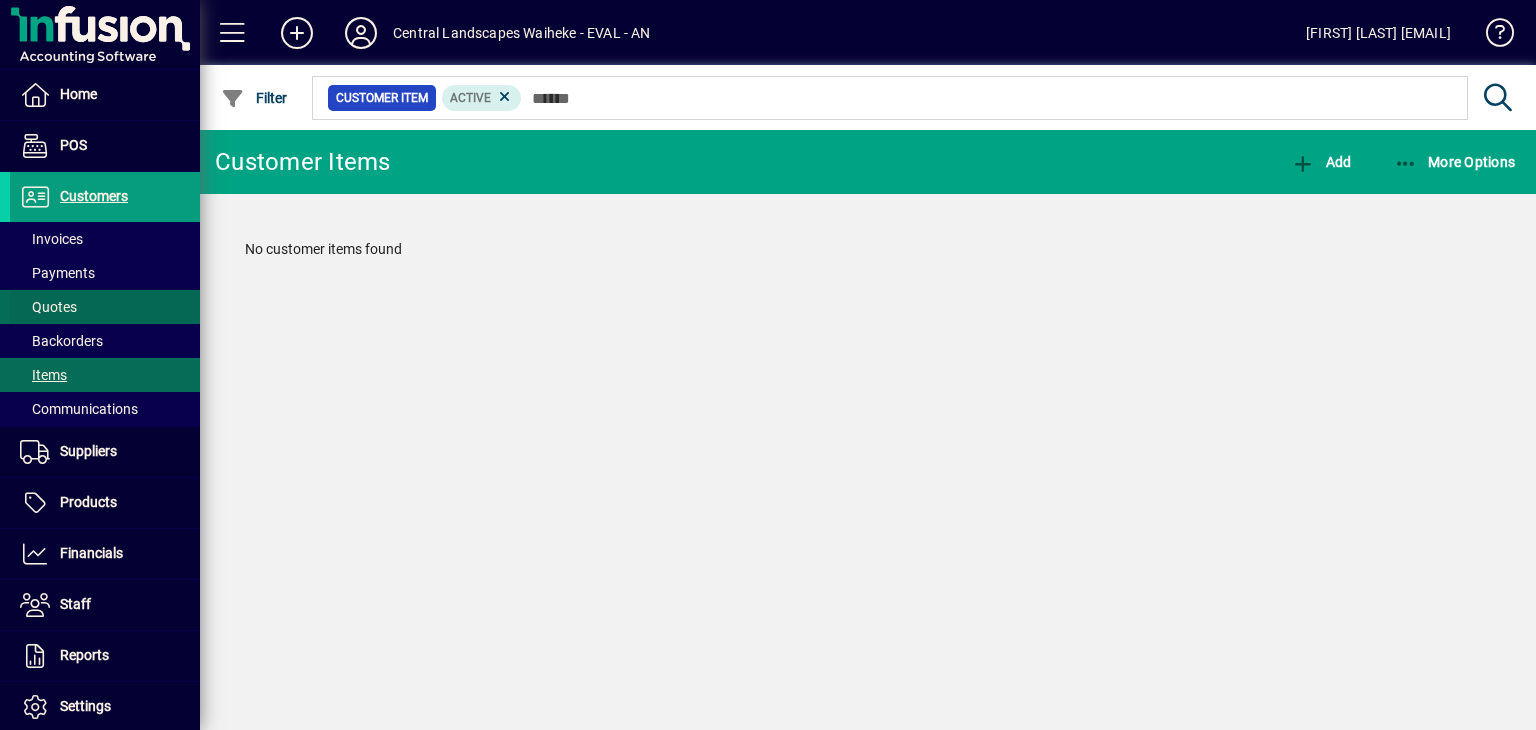 click on "Quotes" at bounding box center (48, 307) 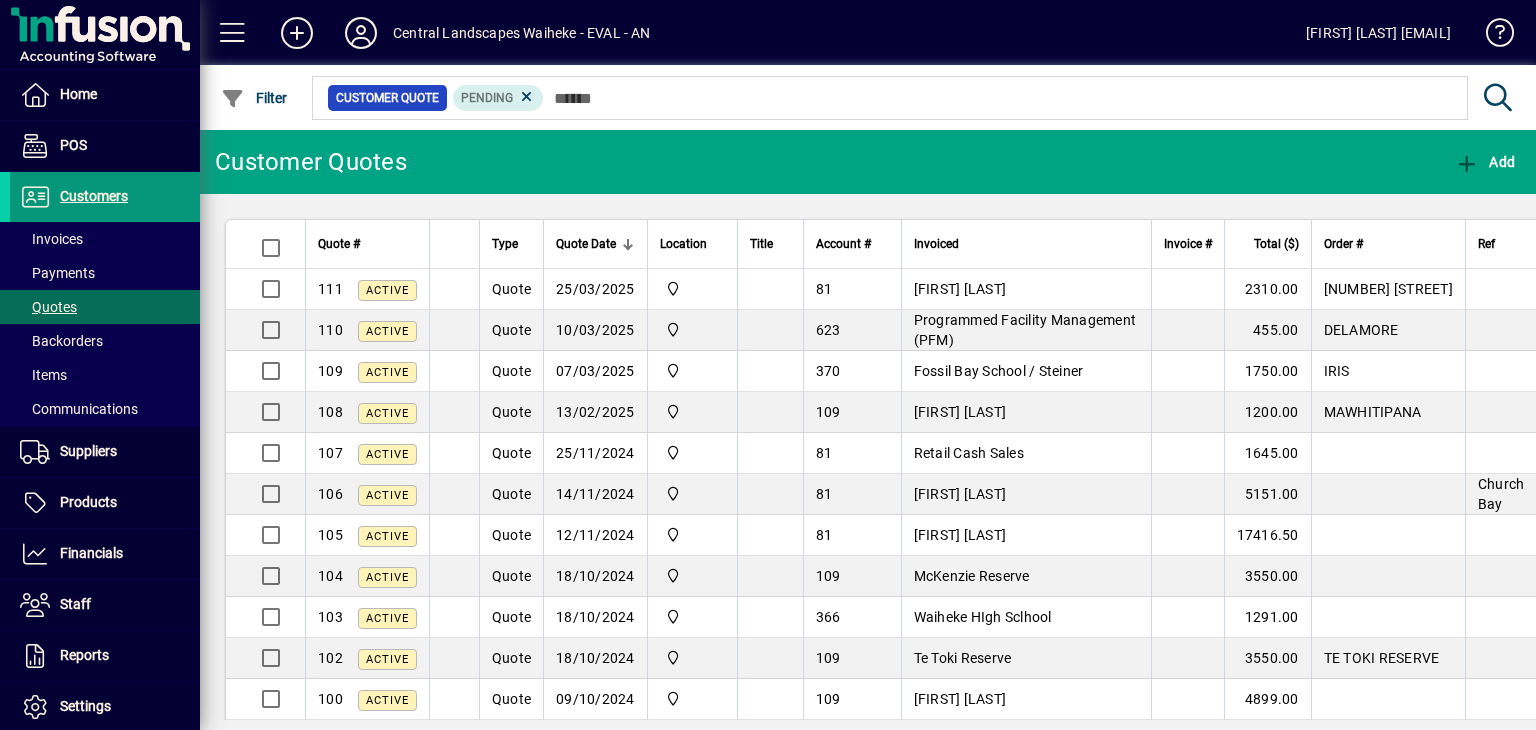 click on "Customers" at bounding box center [94, 196] 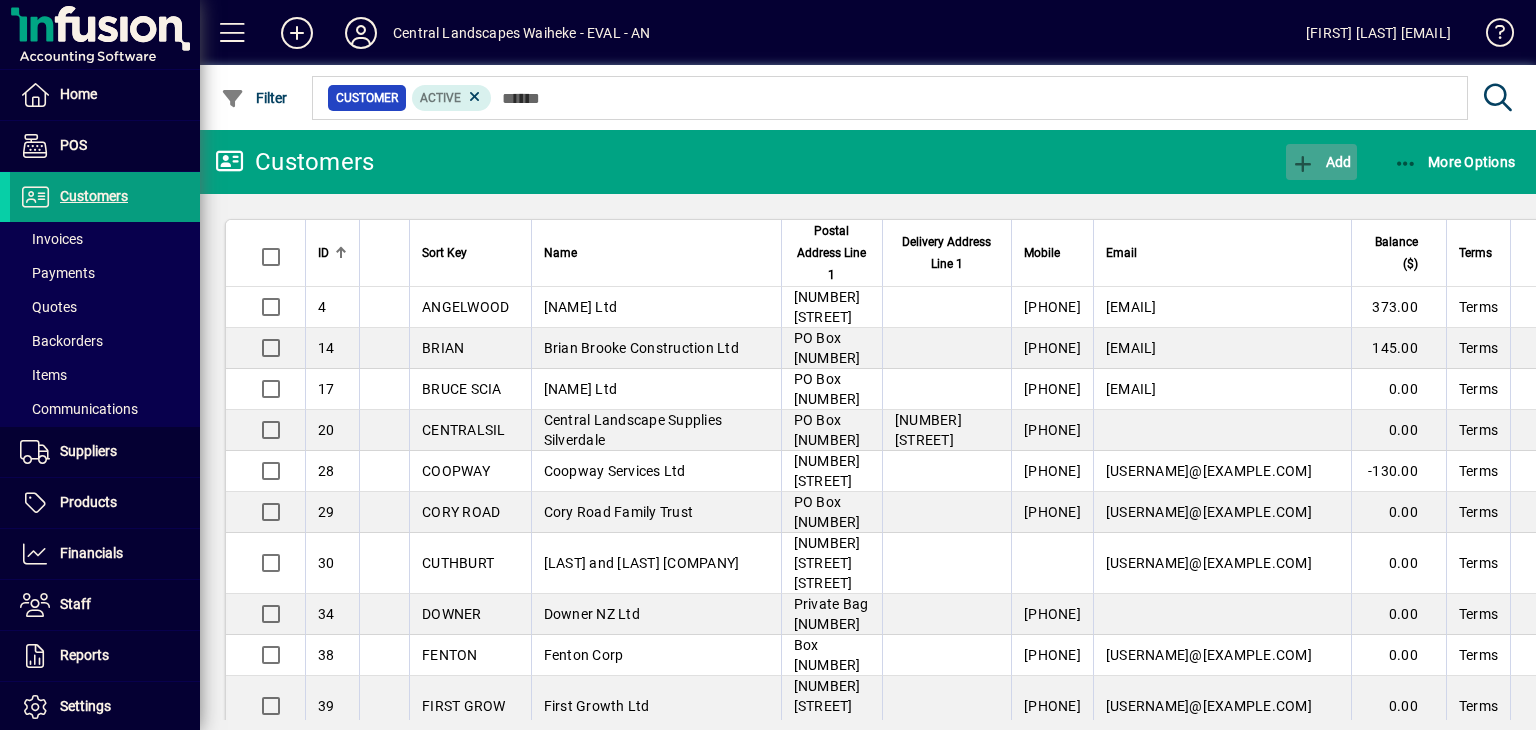 click 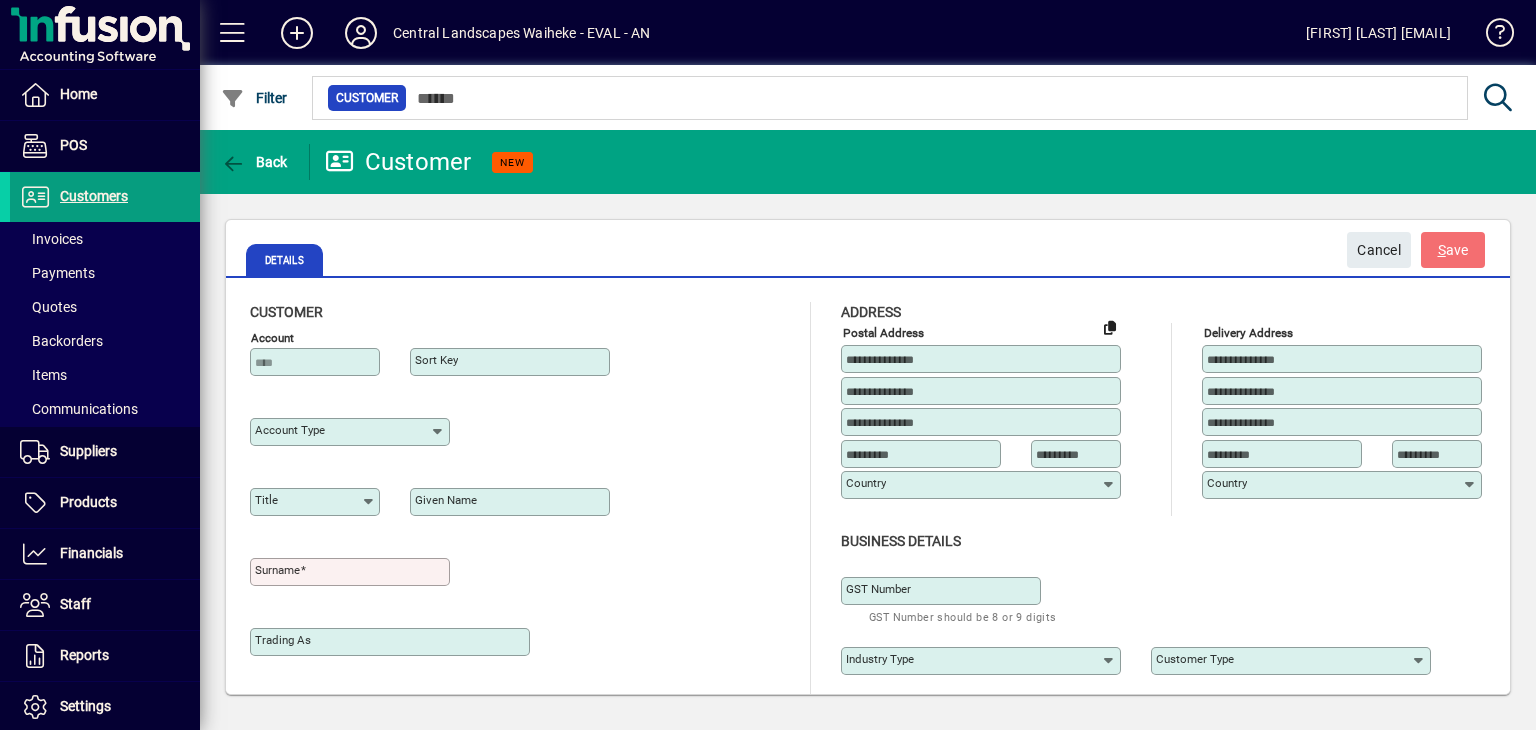 type on "**********" 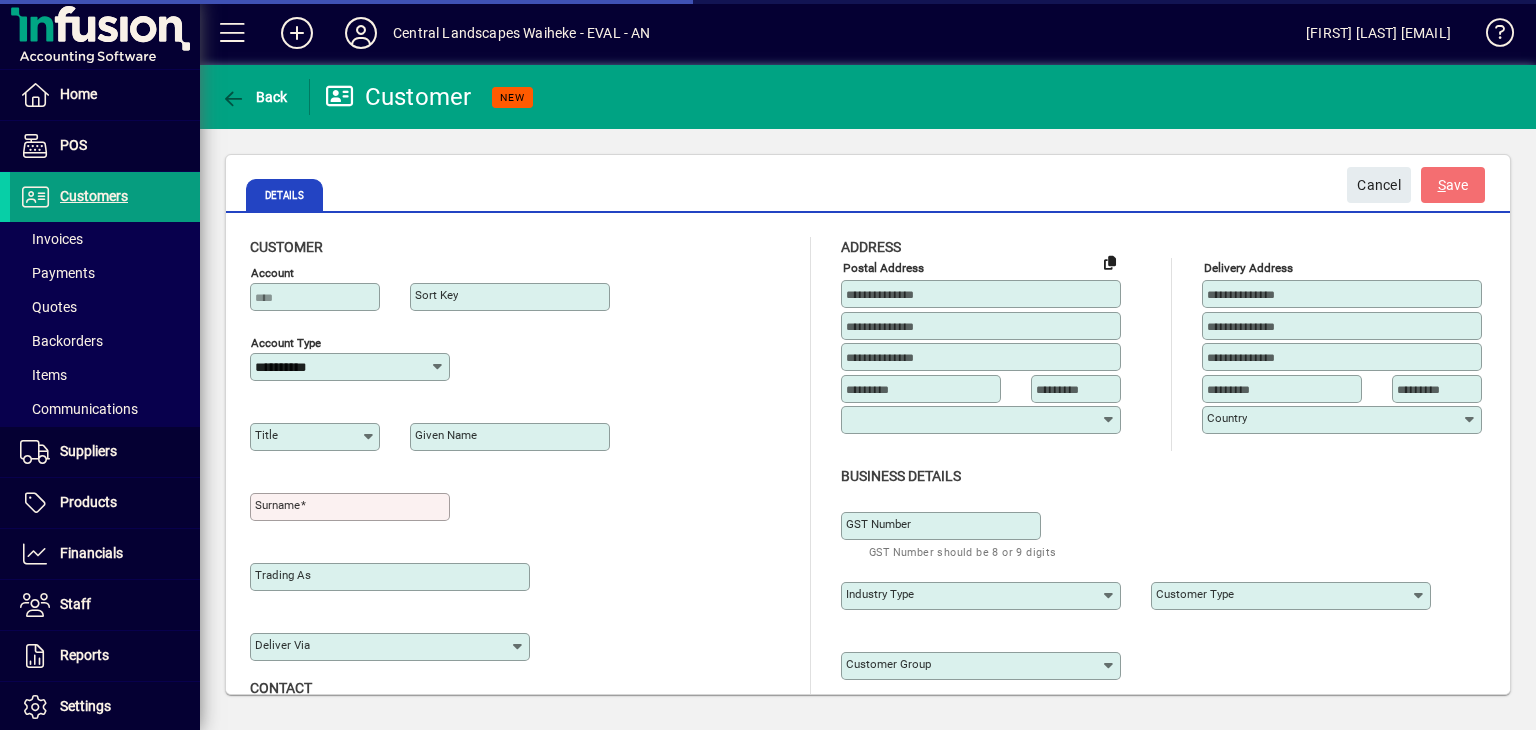 type on "**********" 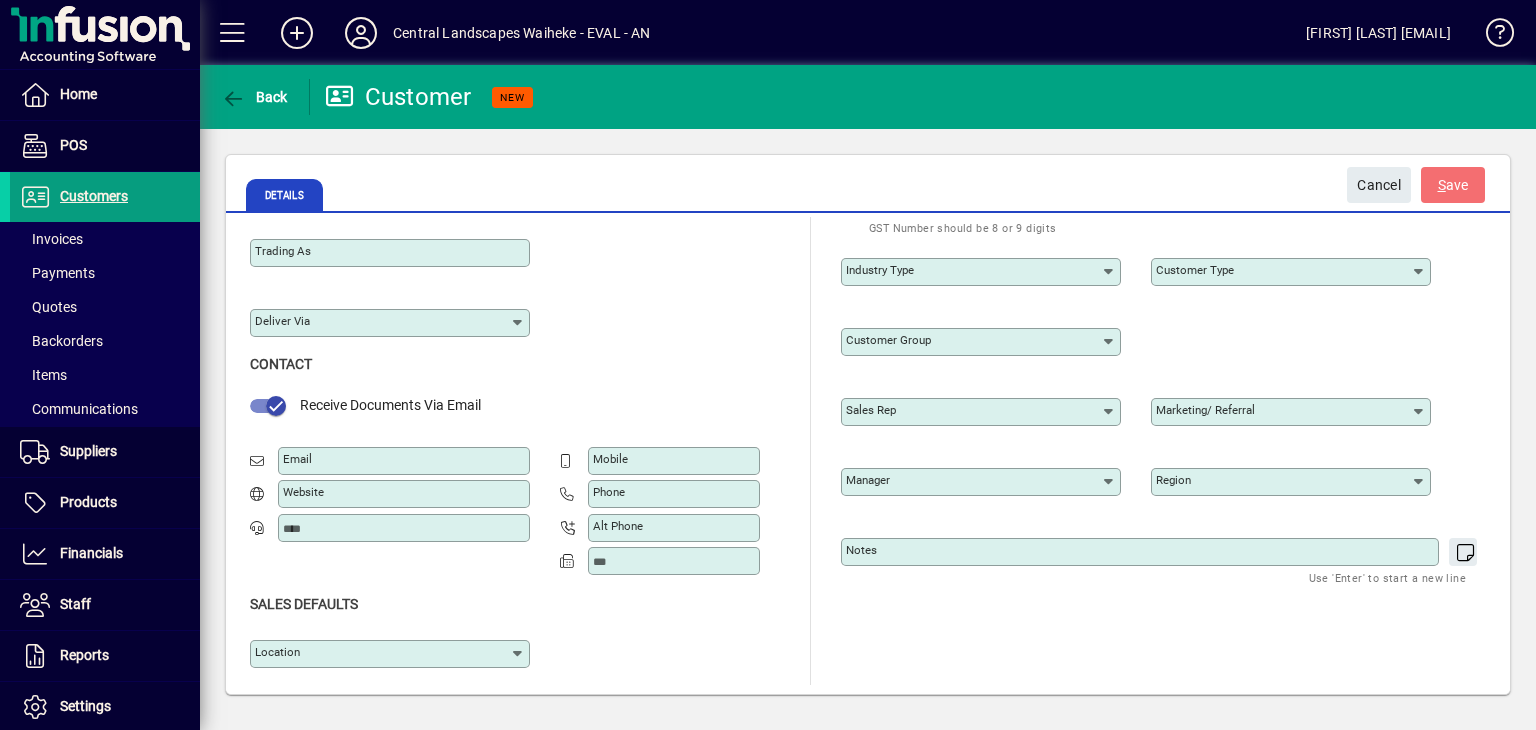 scroll, scrollTop: 0, scrollLeft: 0, axis: both 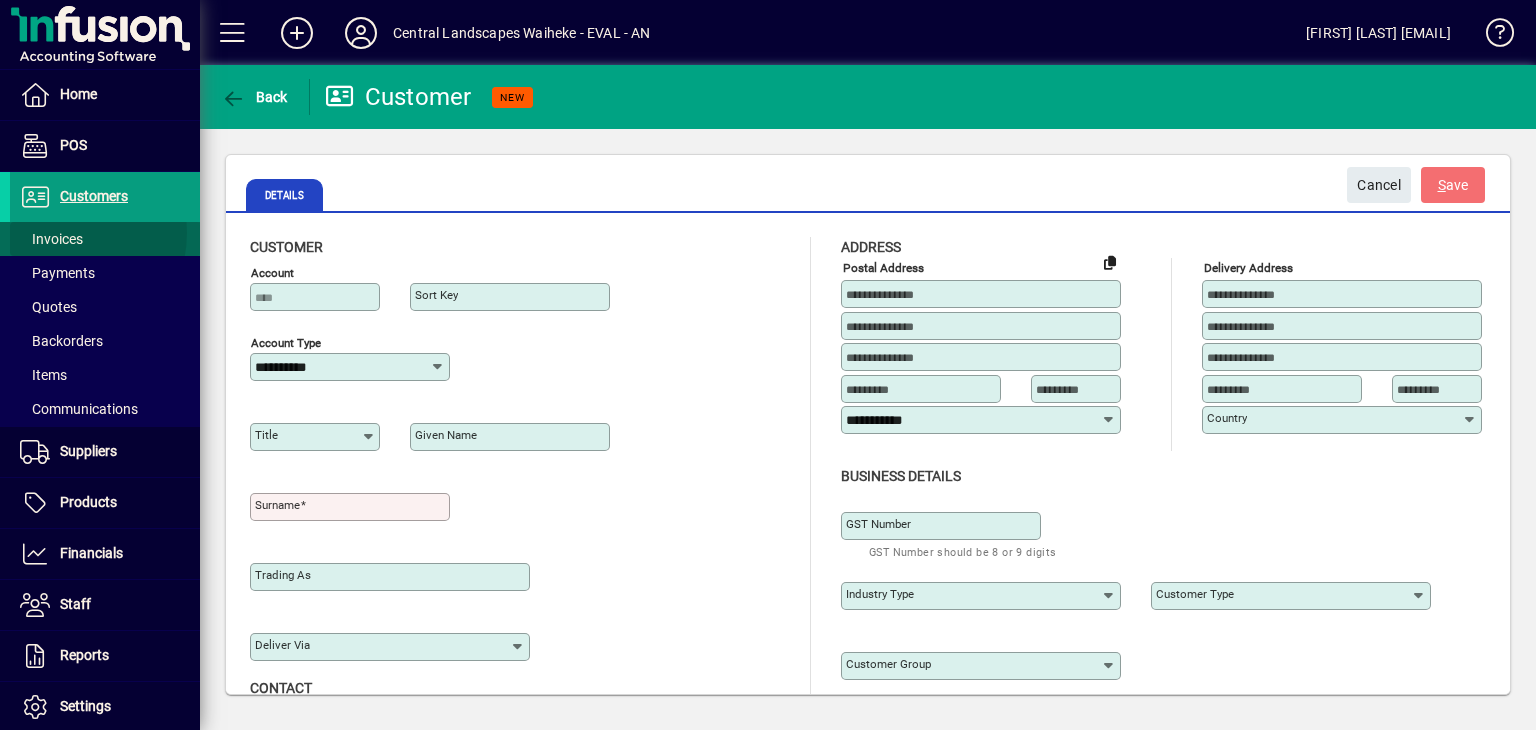 click on "Invoices" at bounding box center [51, 239] 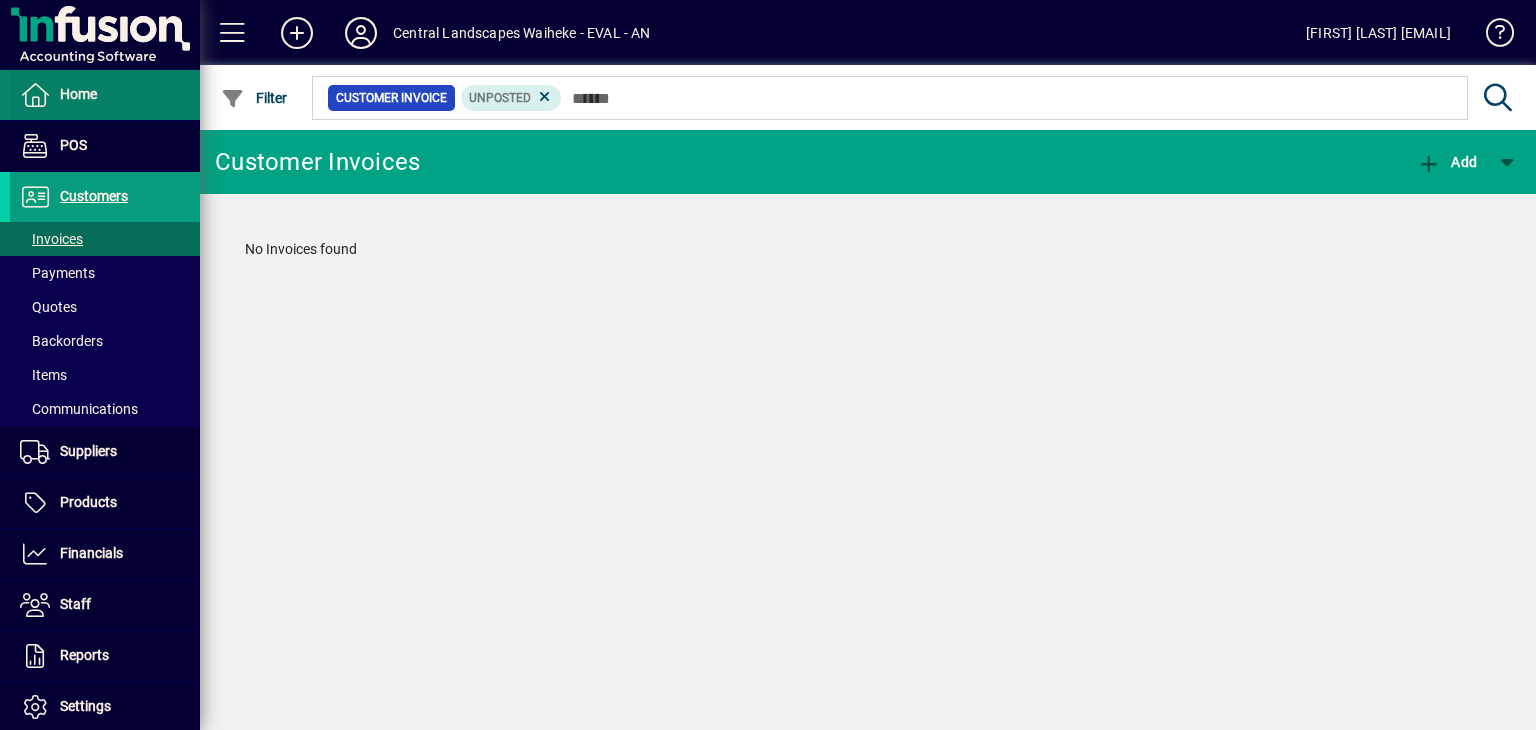 click at bounding box center (105, 95) 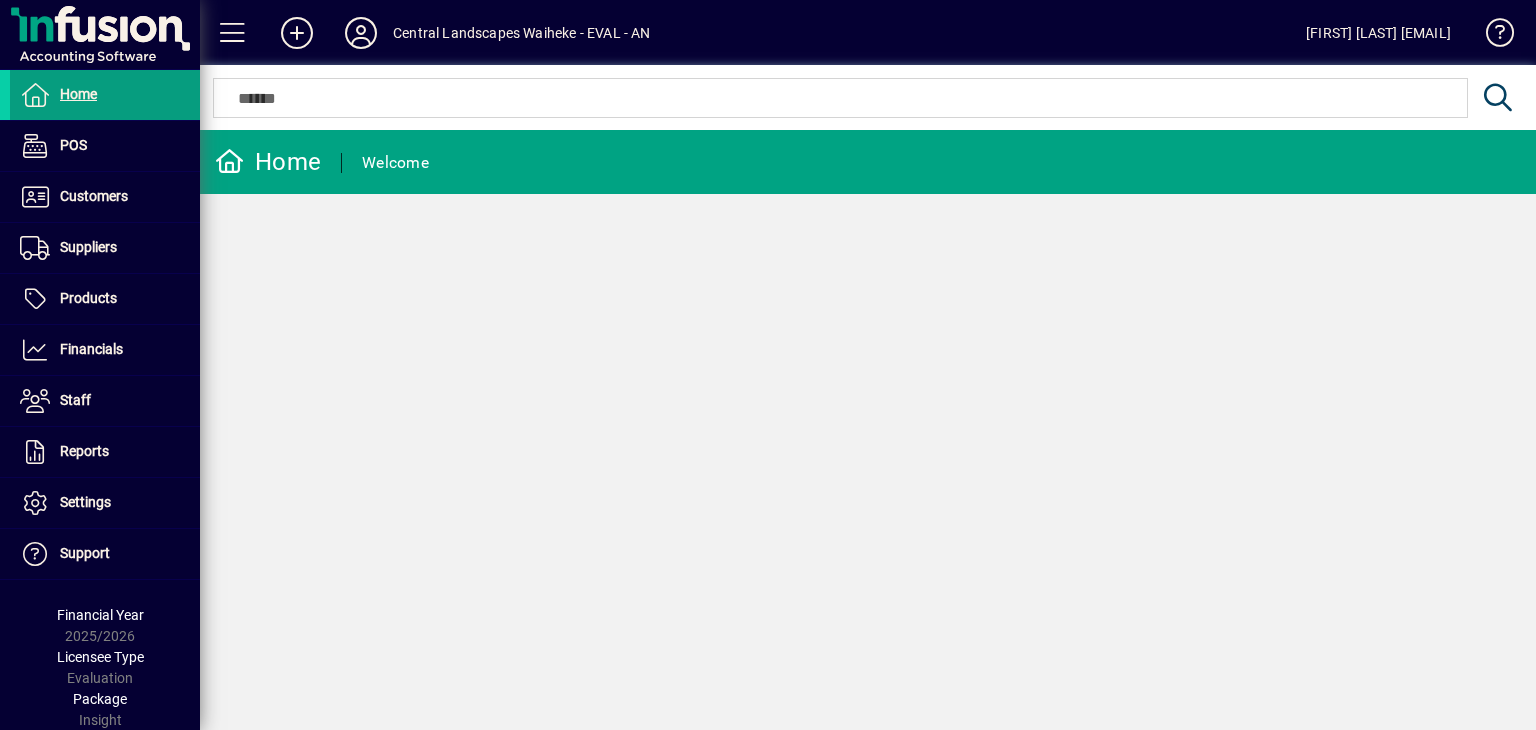drag, startPoint x: 1369, startPoint y: -31, endPoint x: 844, endPoint y: 207, distance: 576.4278 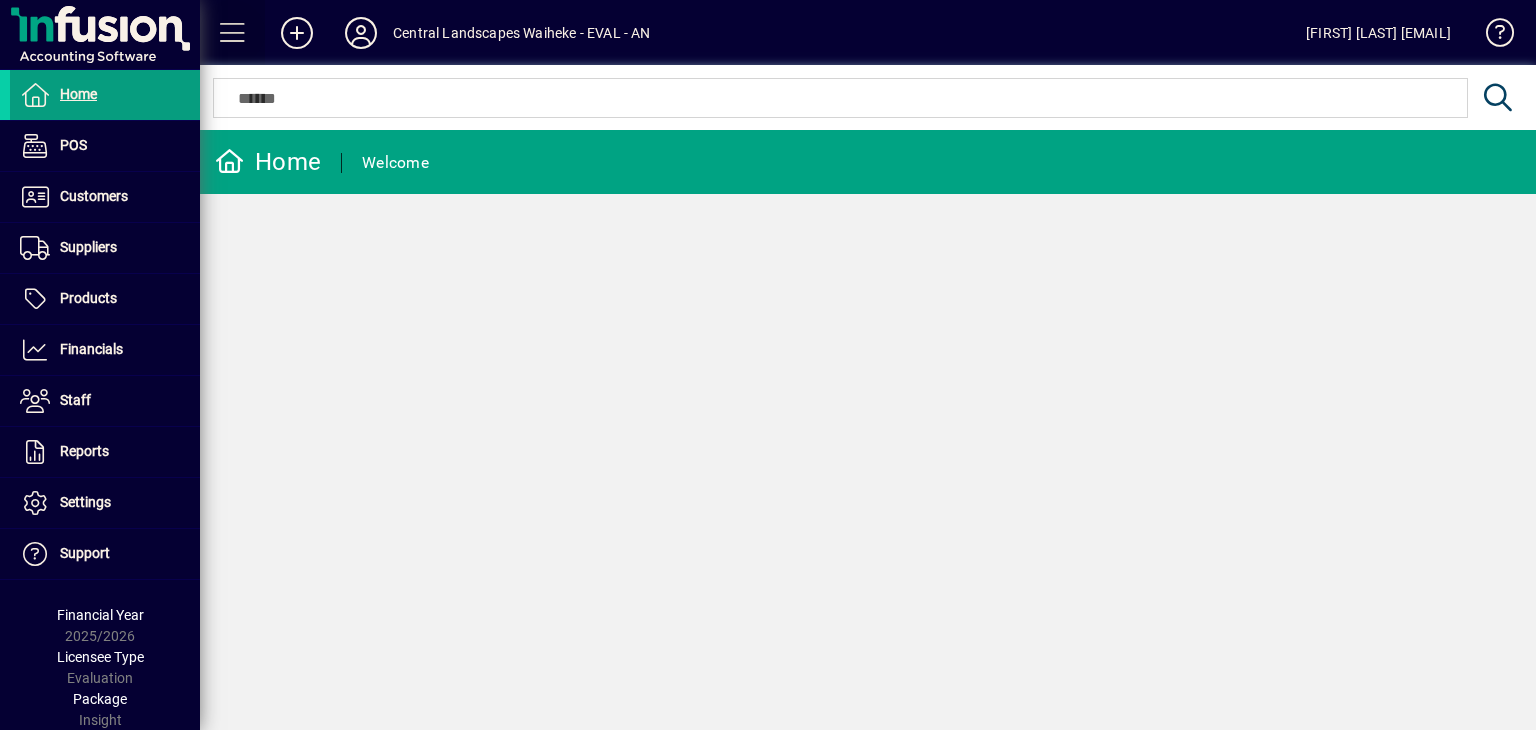 click at bounding box center [233, 33] 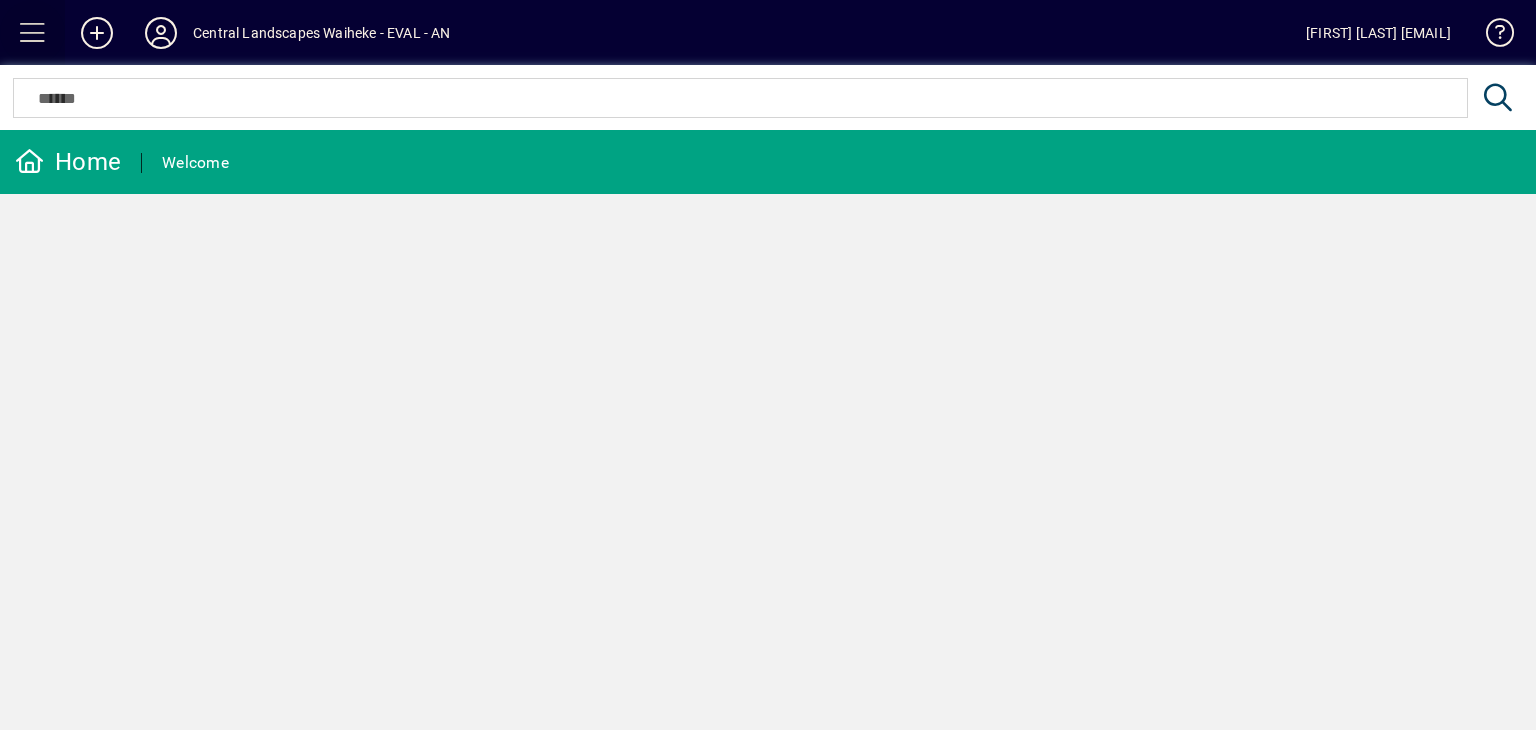 click at bounding box center [33, 33] 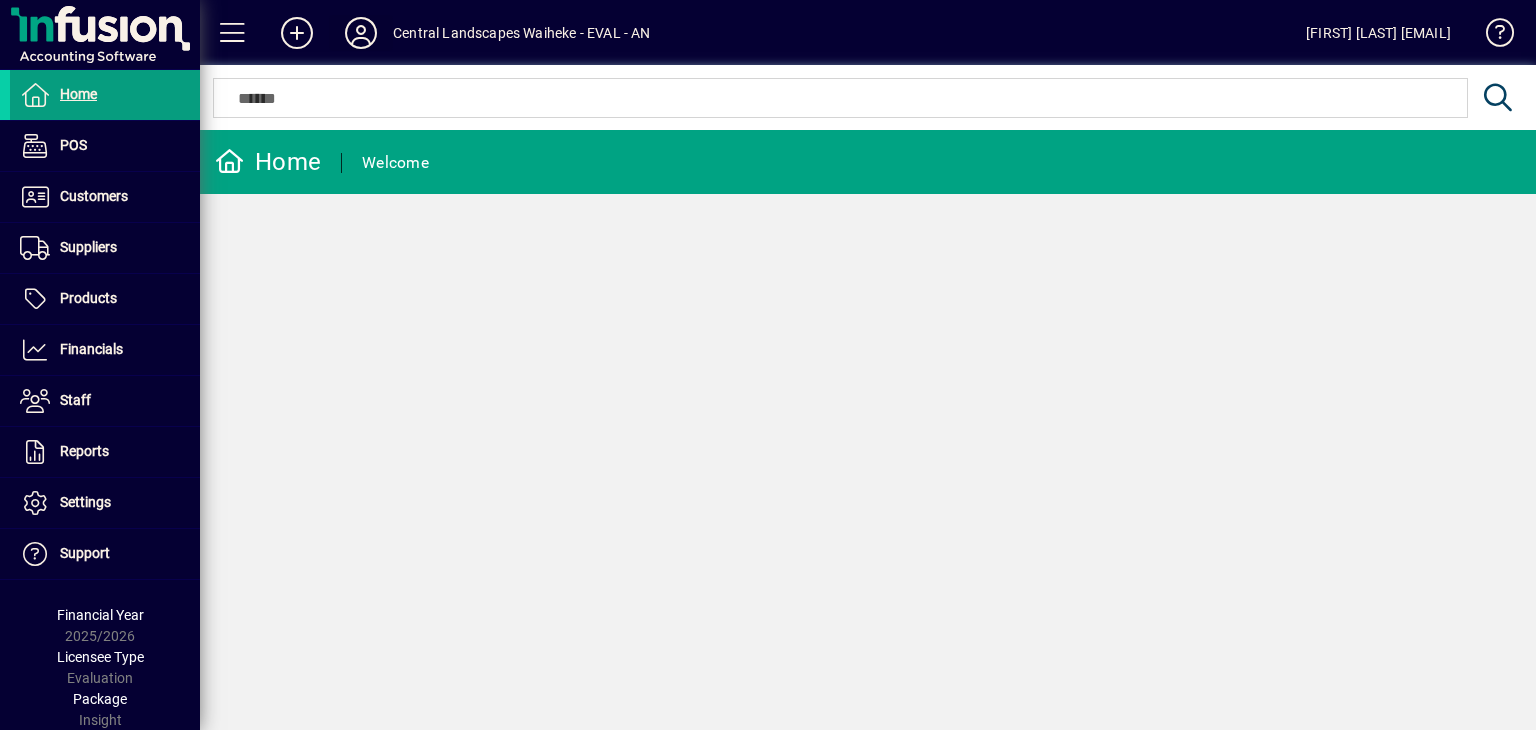 click 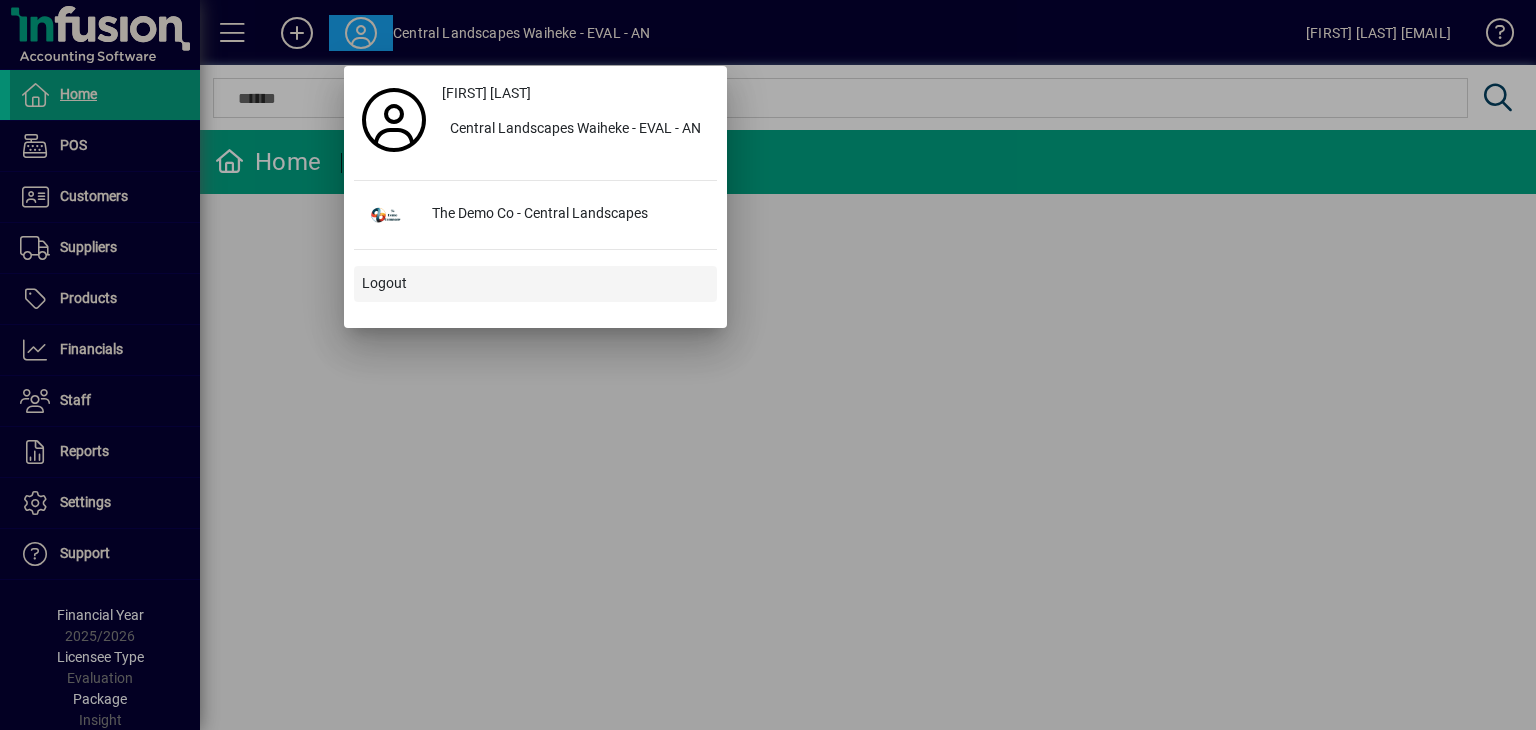 click on "Logout" at bounding box center [384, 283] 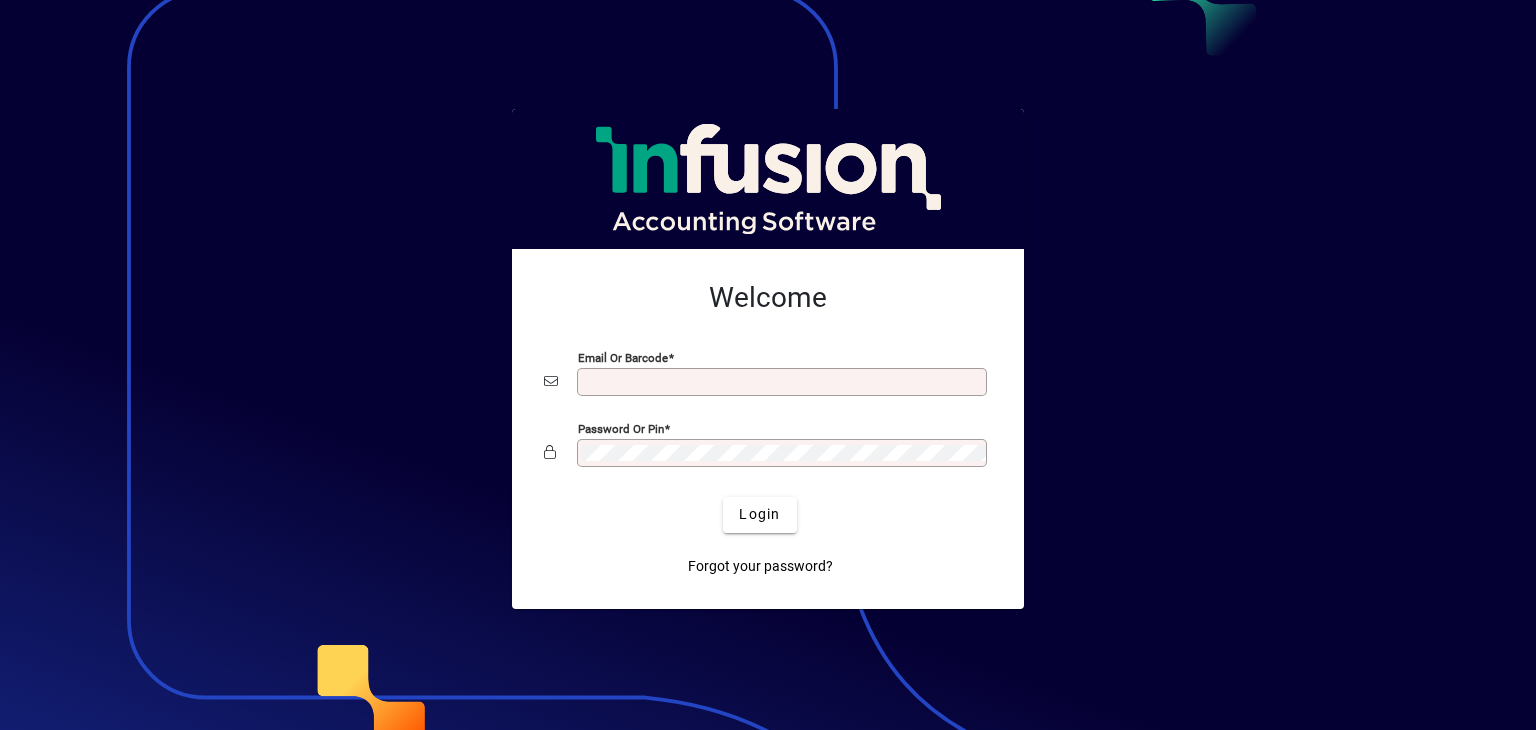 scroll, scrollTop: 0, scrollLeft: 0, axis: both 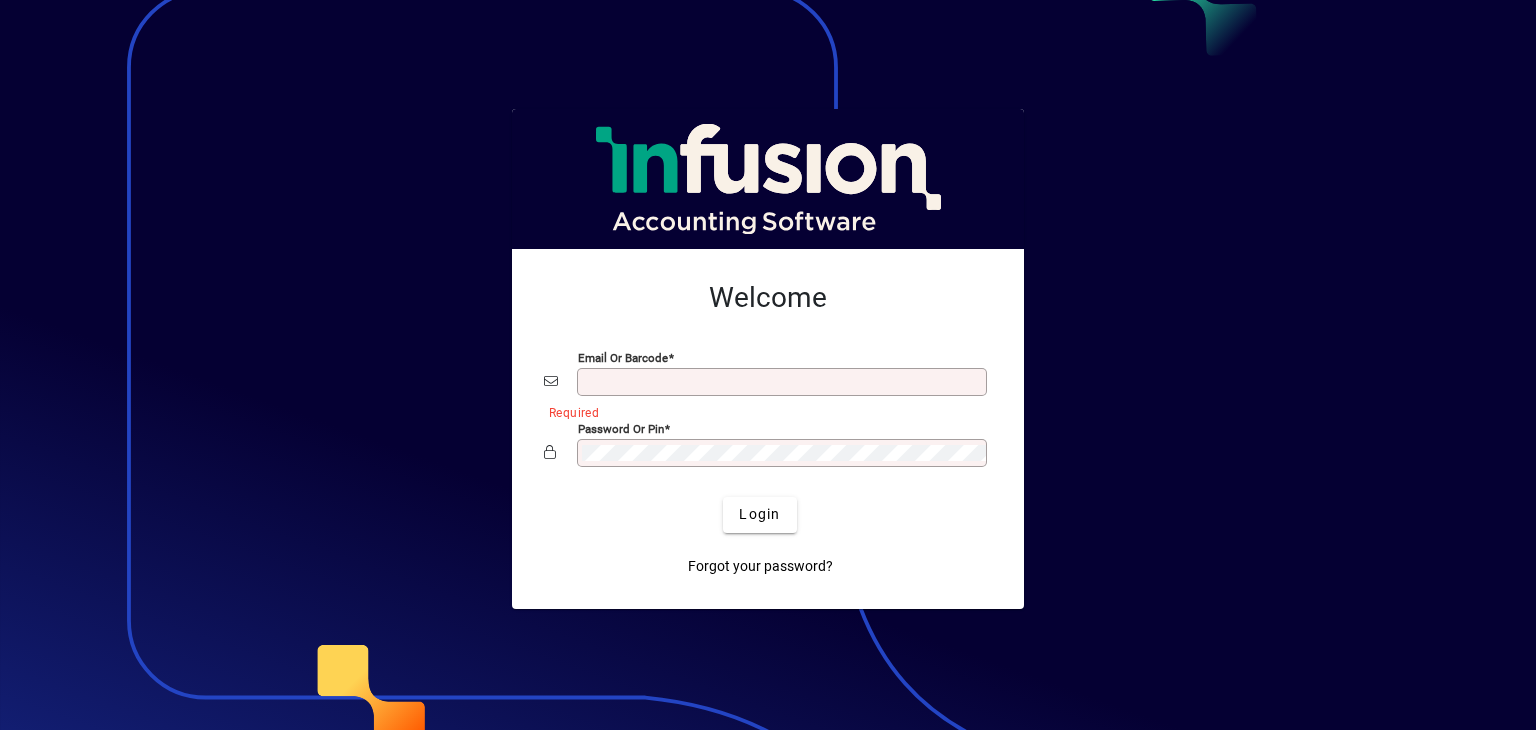 type on "**********" 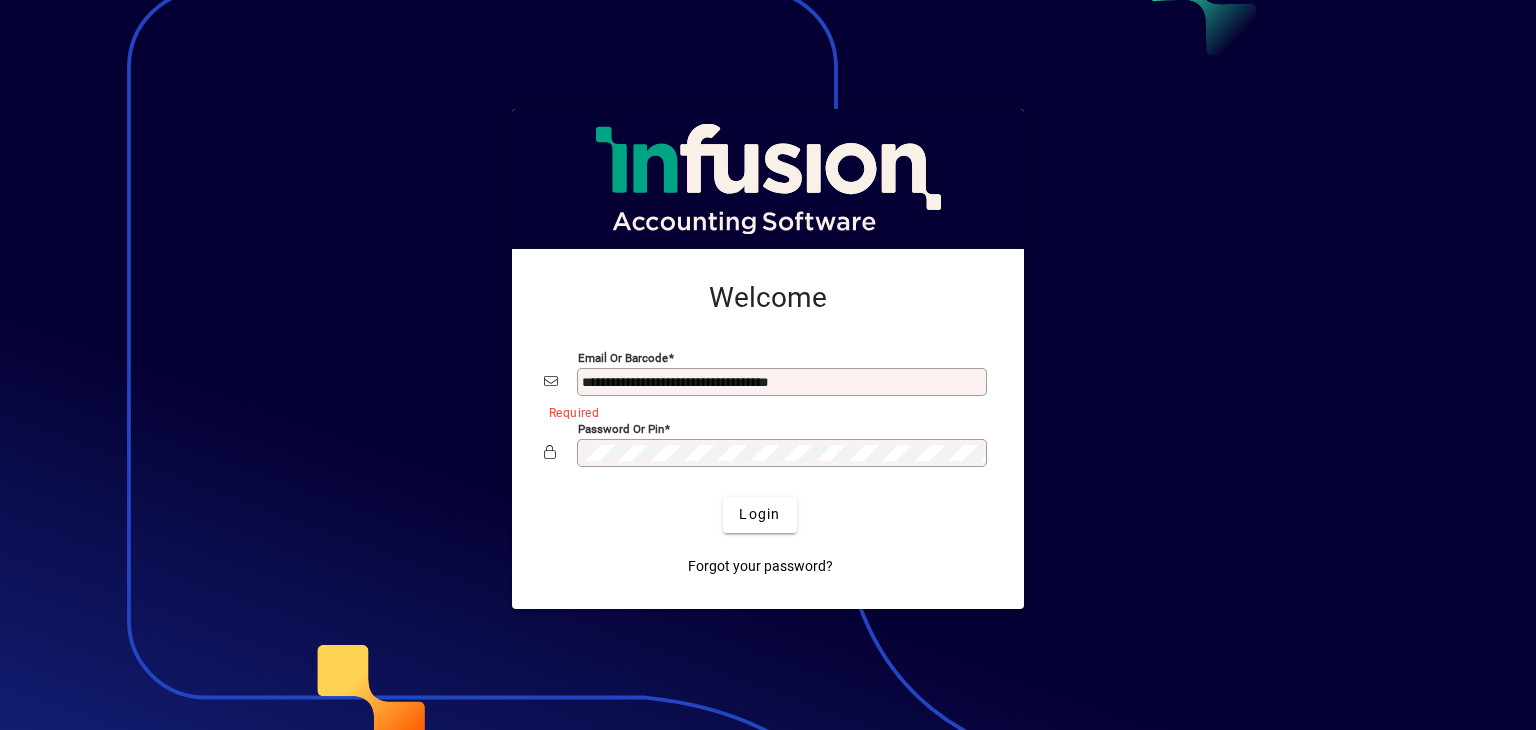 click 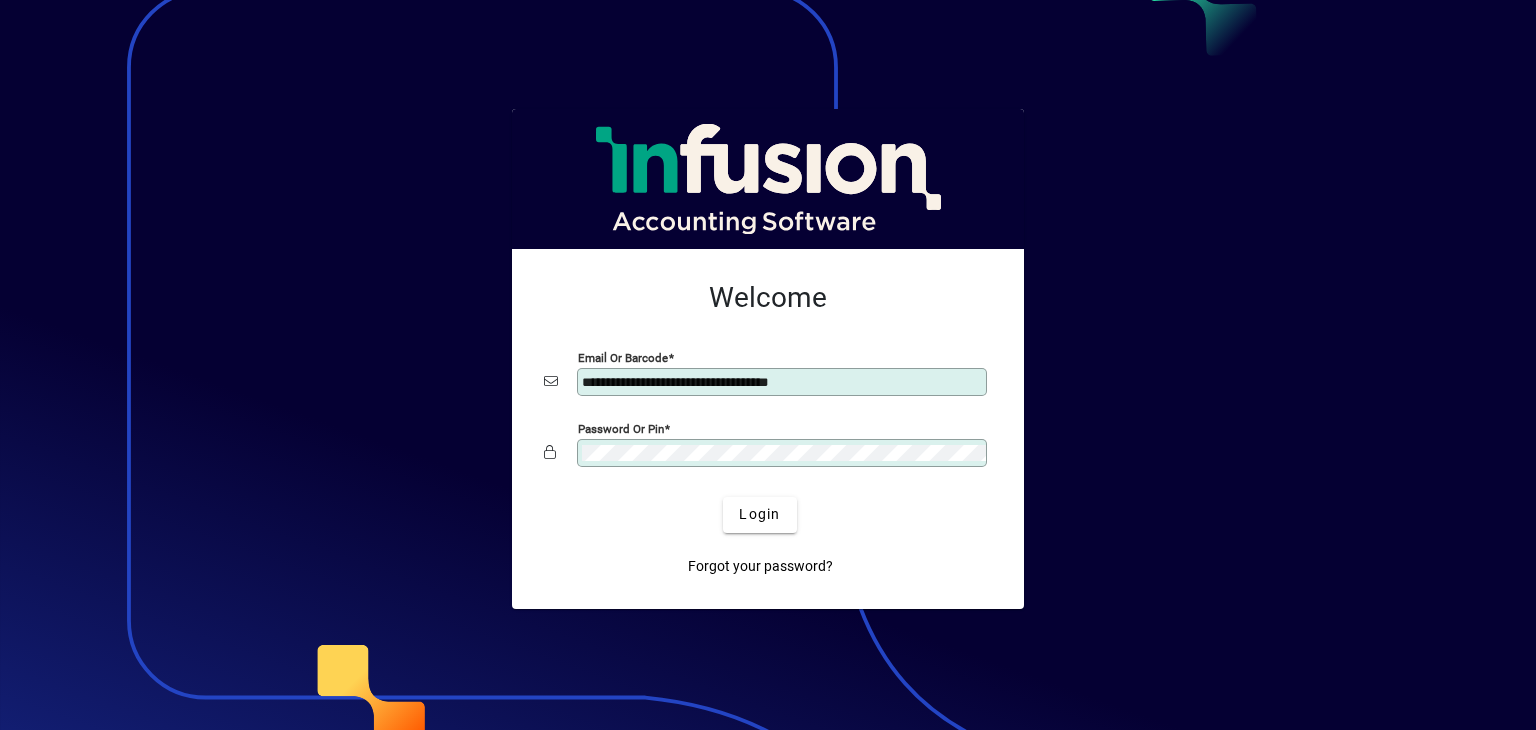 click 